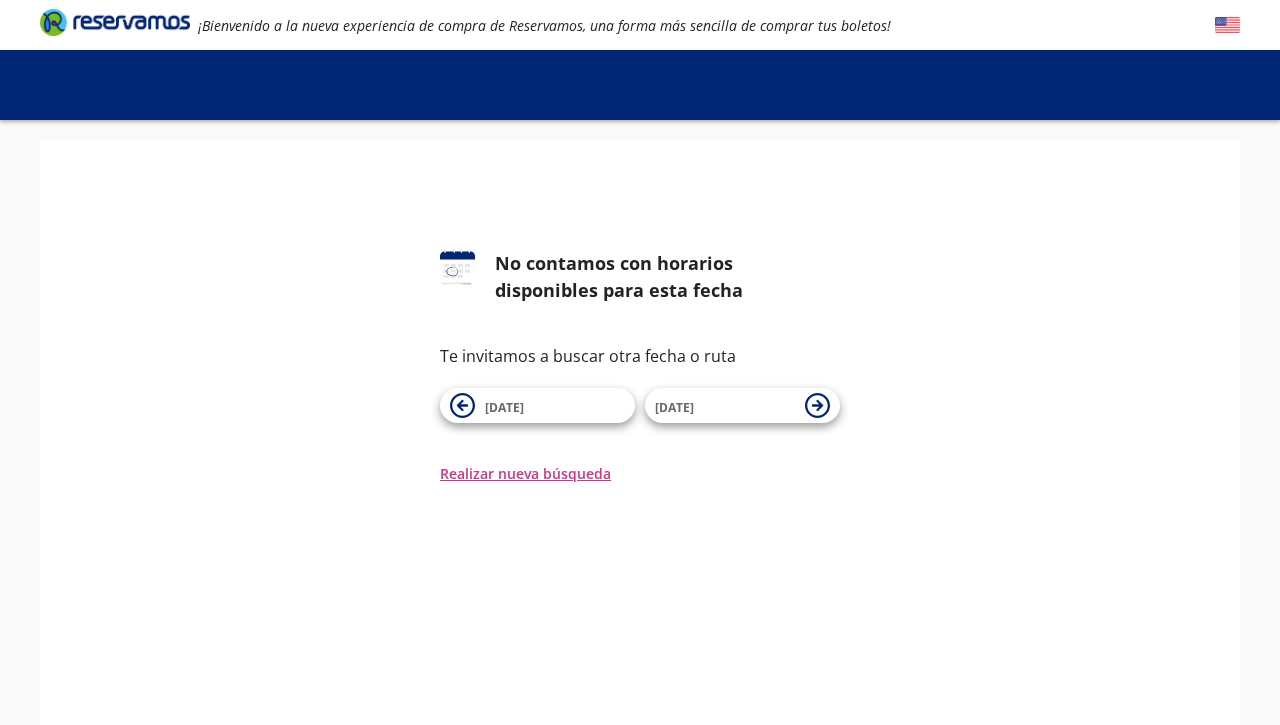 scroll, scrollTop: 0, scrollLeft: 0, axis: both 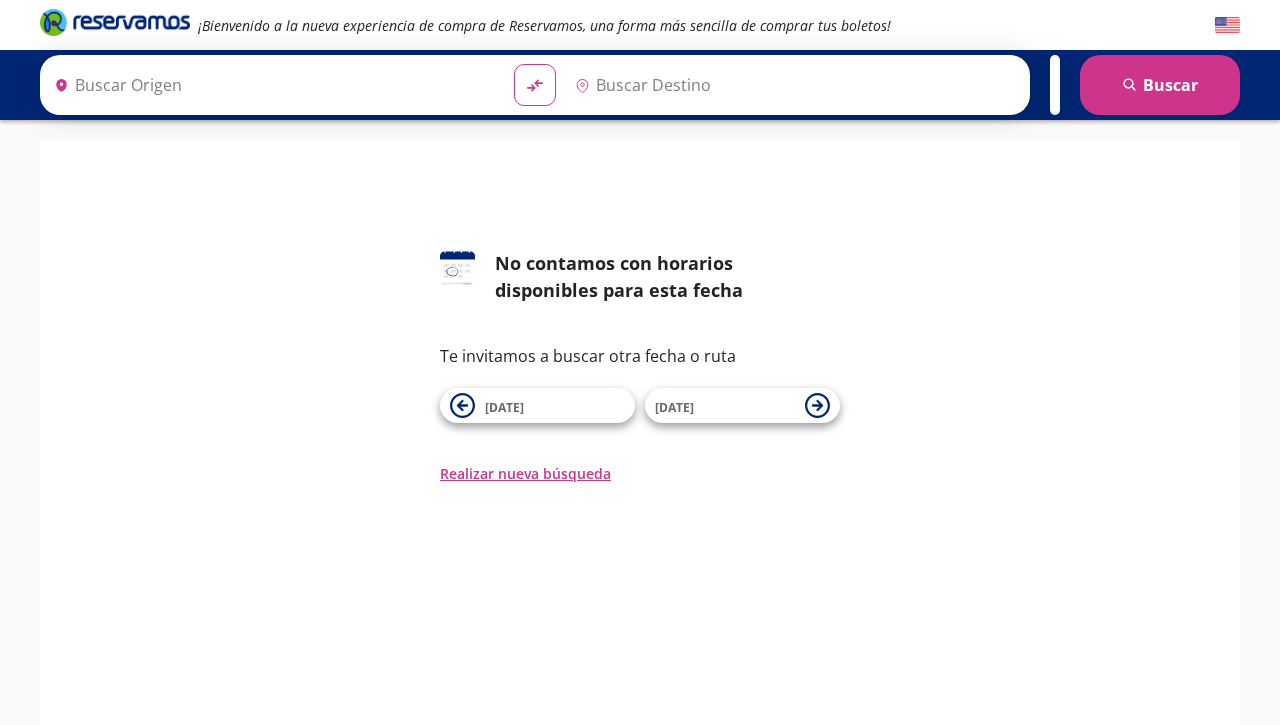 type on "[GEOGRAPHIC_DATA], [GEOGRAPHIC_DATA]" 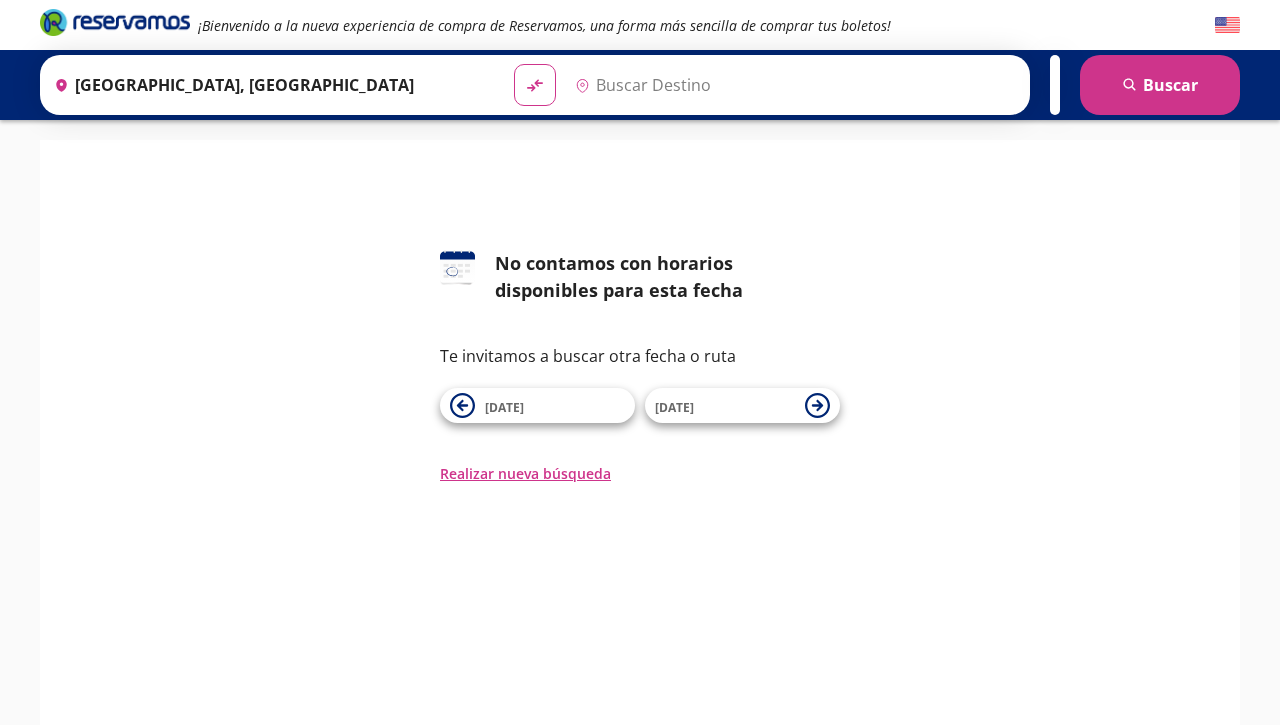 type on "[GEOGRAPHIC_DATA], [GEOGRAPHIC_DATA]" 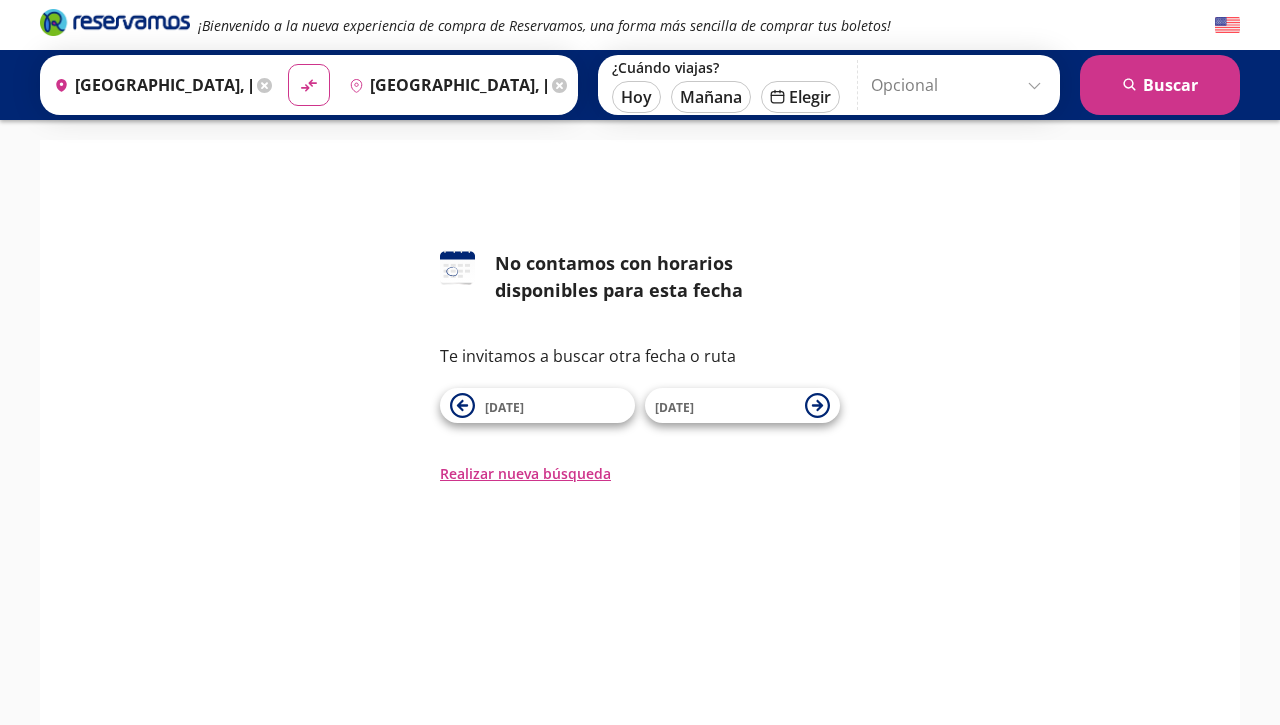 click at bounding box center (1227, 25) 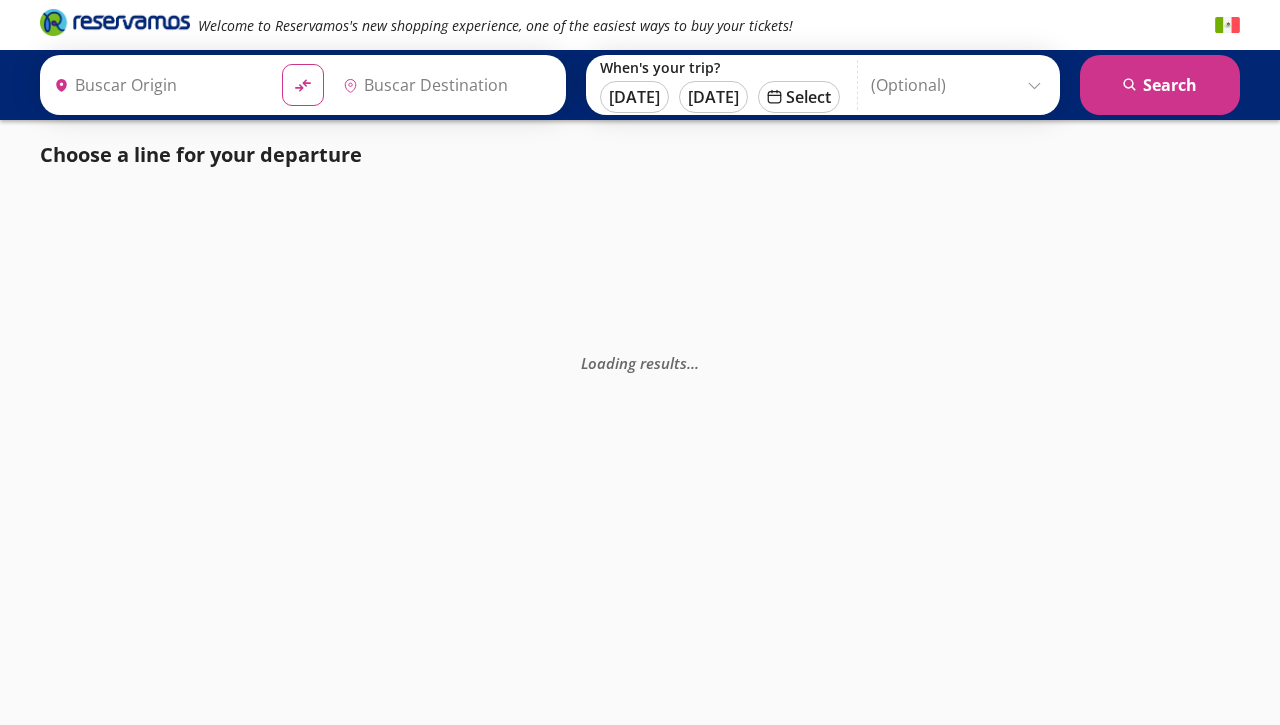 type on "[GEOGRAPHIC_DATA], [GEOGRAPHIC_DATA]" 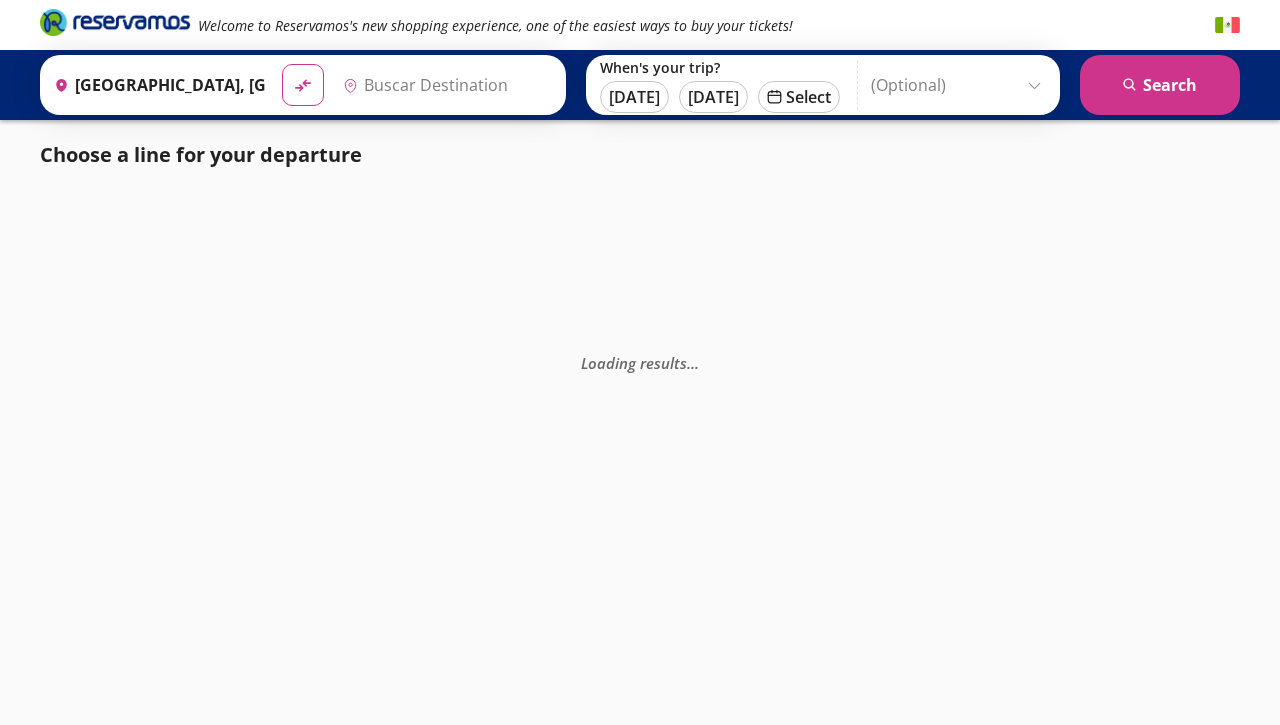 scroll, scrollTop: 0, scrollLeft: 0, axis: both 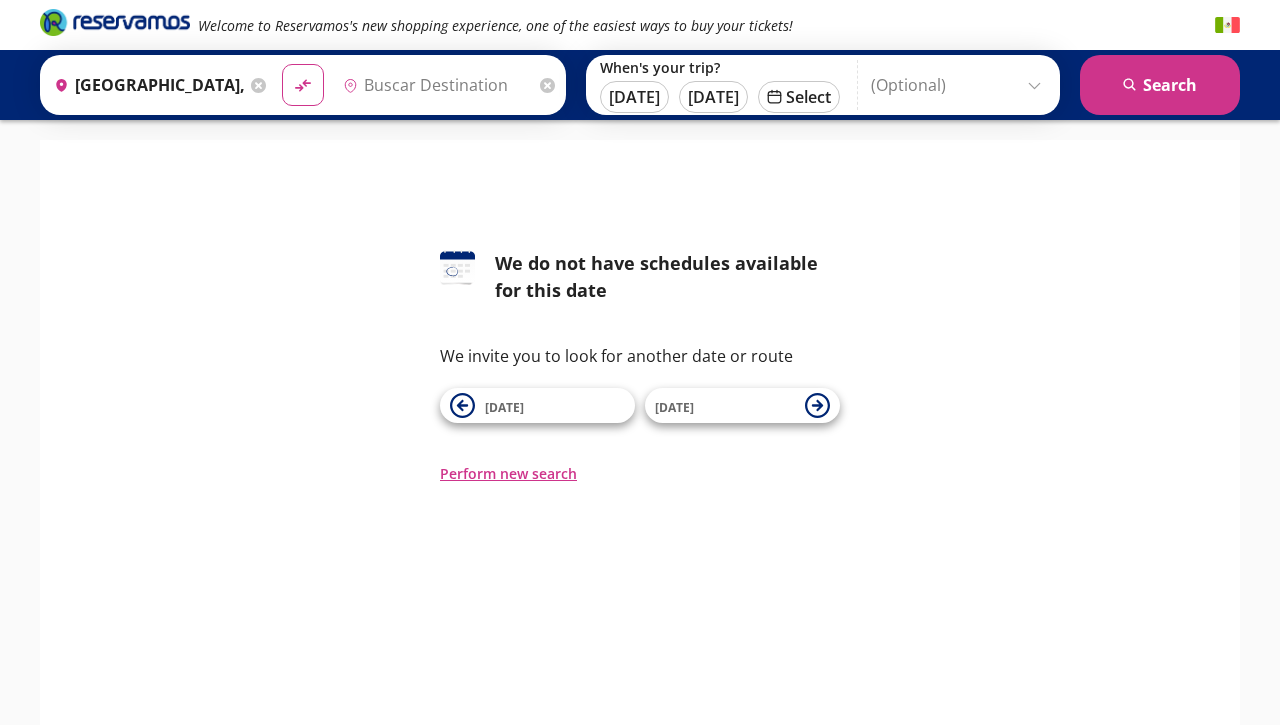 type on "[GEOGRAPHIC_DATA], [GEOGRAPHIC_DATA]" 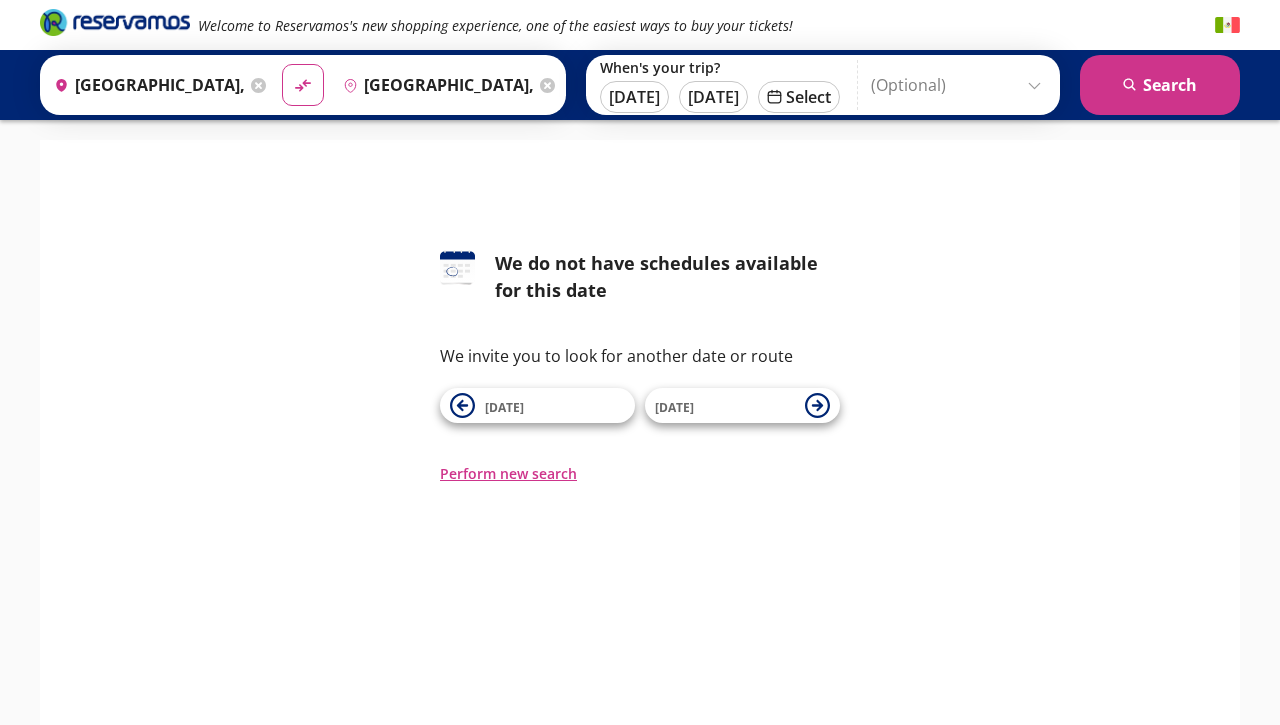 scroll, scrollTop: 0, scrollLeft: 0, axis: both 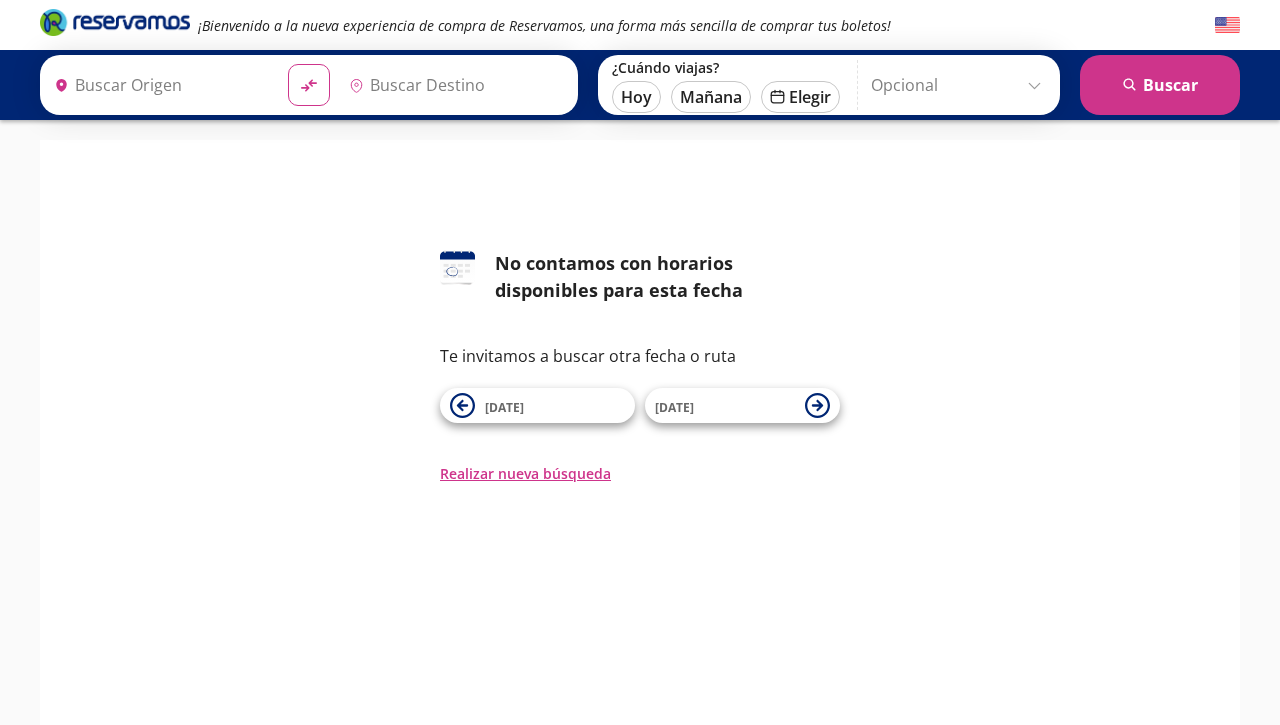 type on "[GEOGRAPHIC_DATA], [GEOGRAPHIC_DATA]" 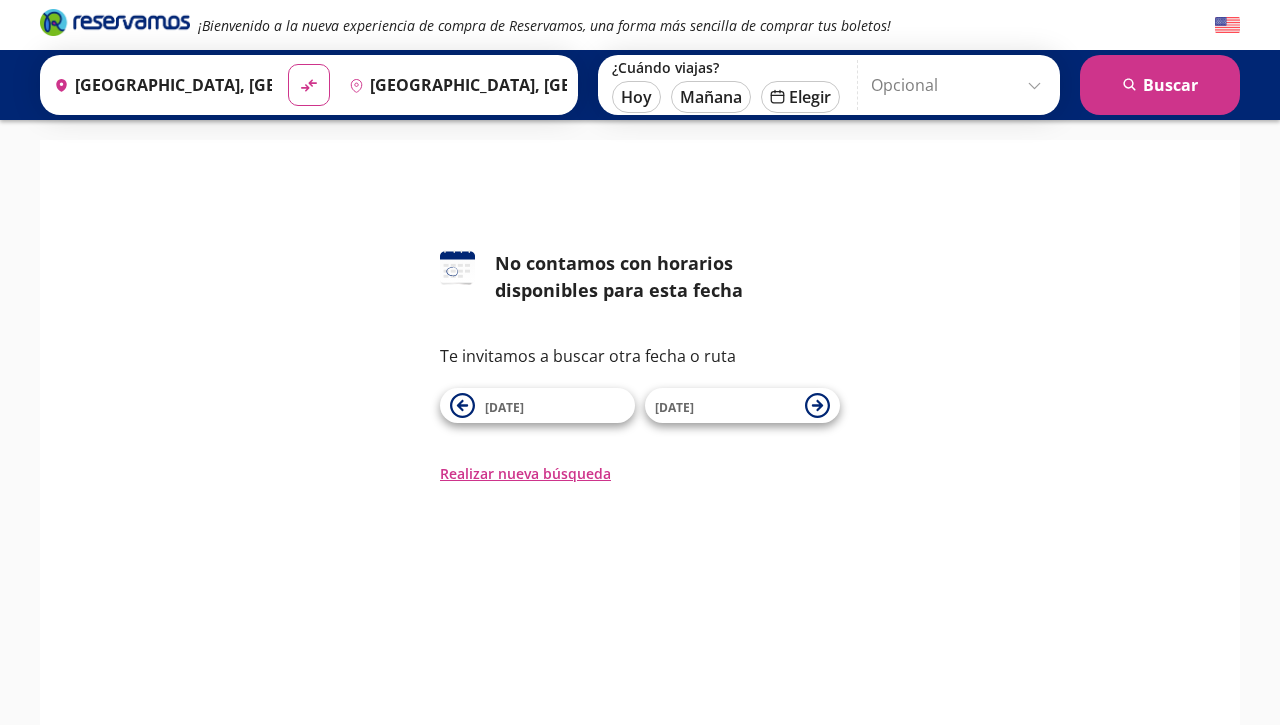 scroll, scrollTop: 0, scrollLeft: 0, axis: both 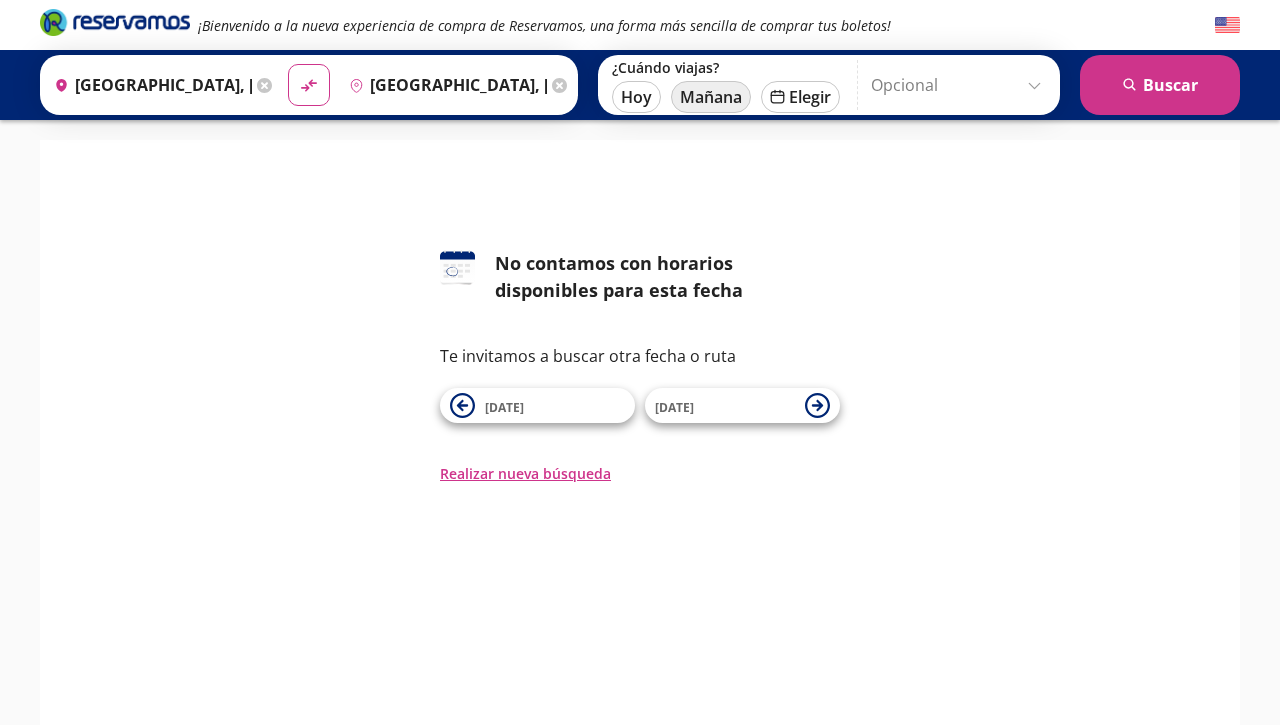 click on "Mañana" at bounding box center [711, 97] 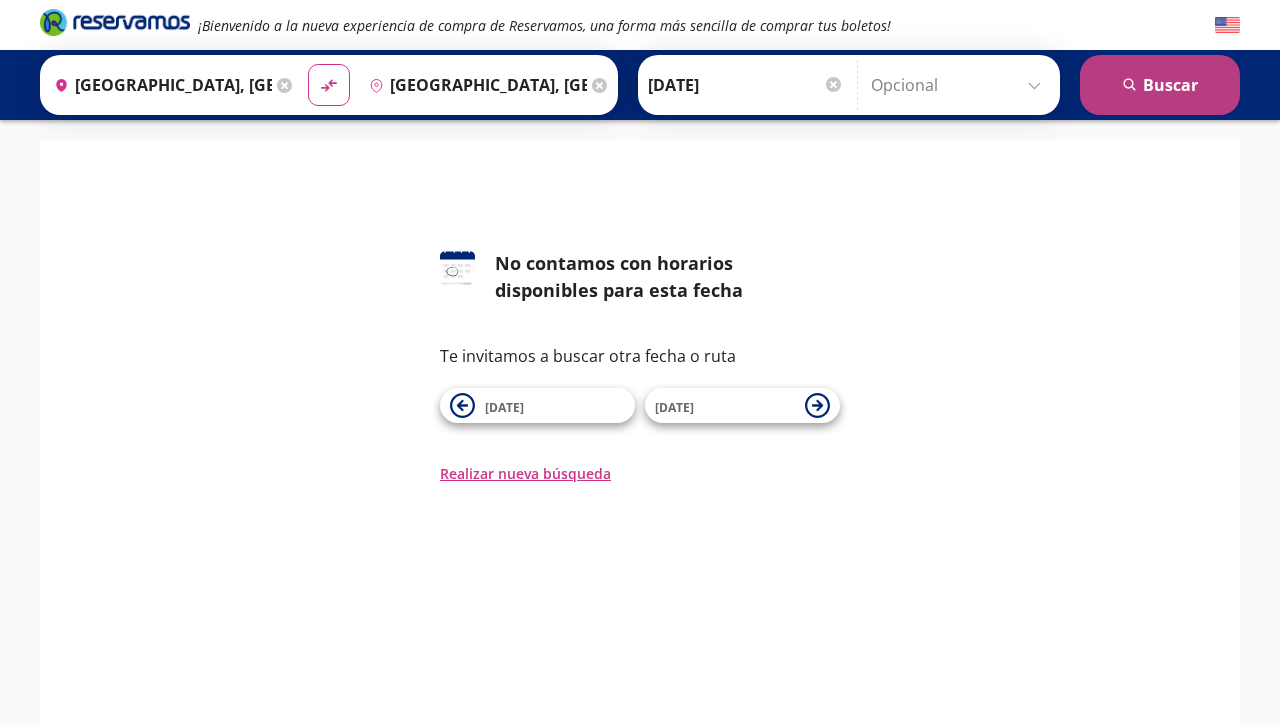 click on "search
[GEOGRAPHIC_DATA]" at bounding box center [1160, 85] 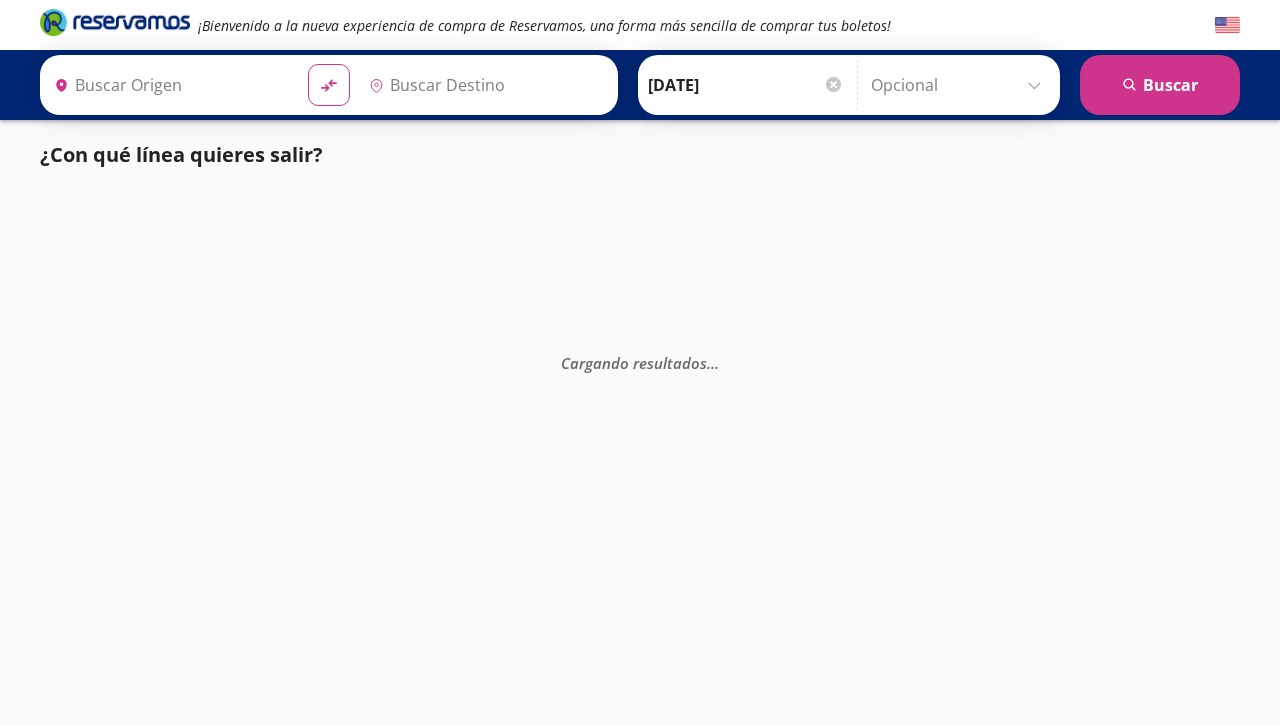 type on "[GEOGRAPHIC_DATA], [GEOGRAPHIC_DATA]" 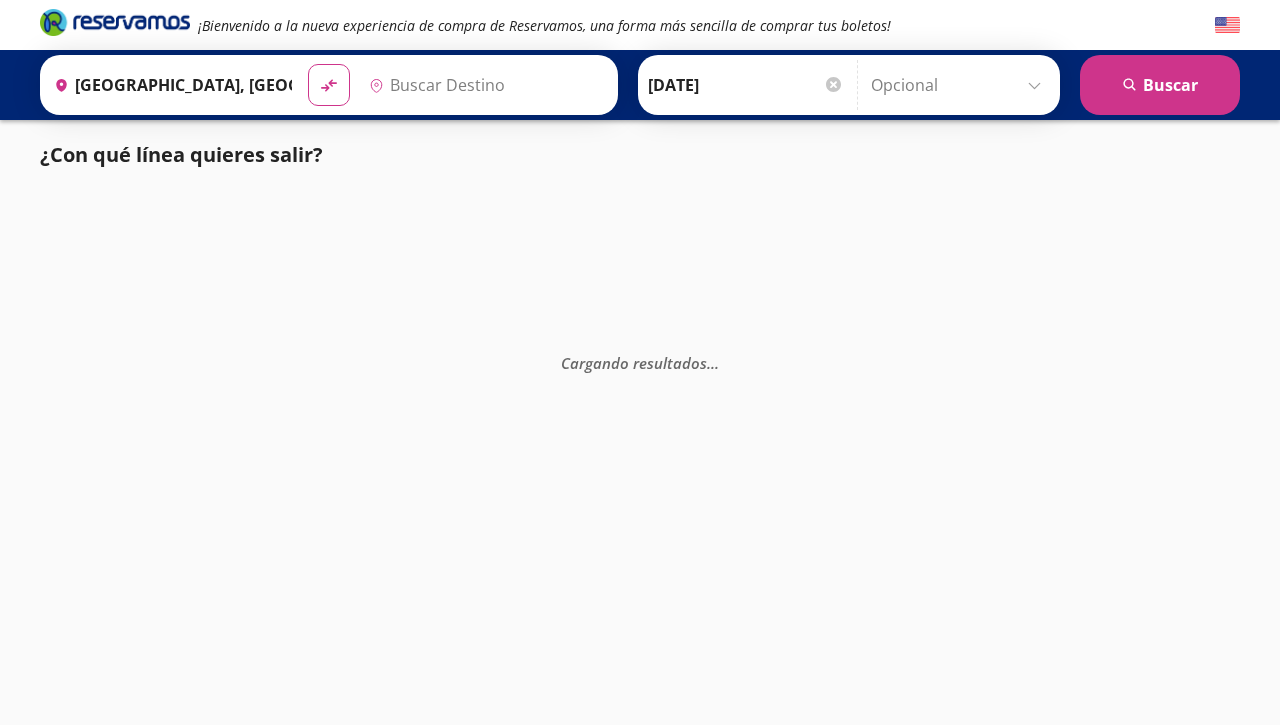 type on "[GEOGRAPHIC_DATA], [GEOGRAPHIC_DATA]" 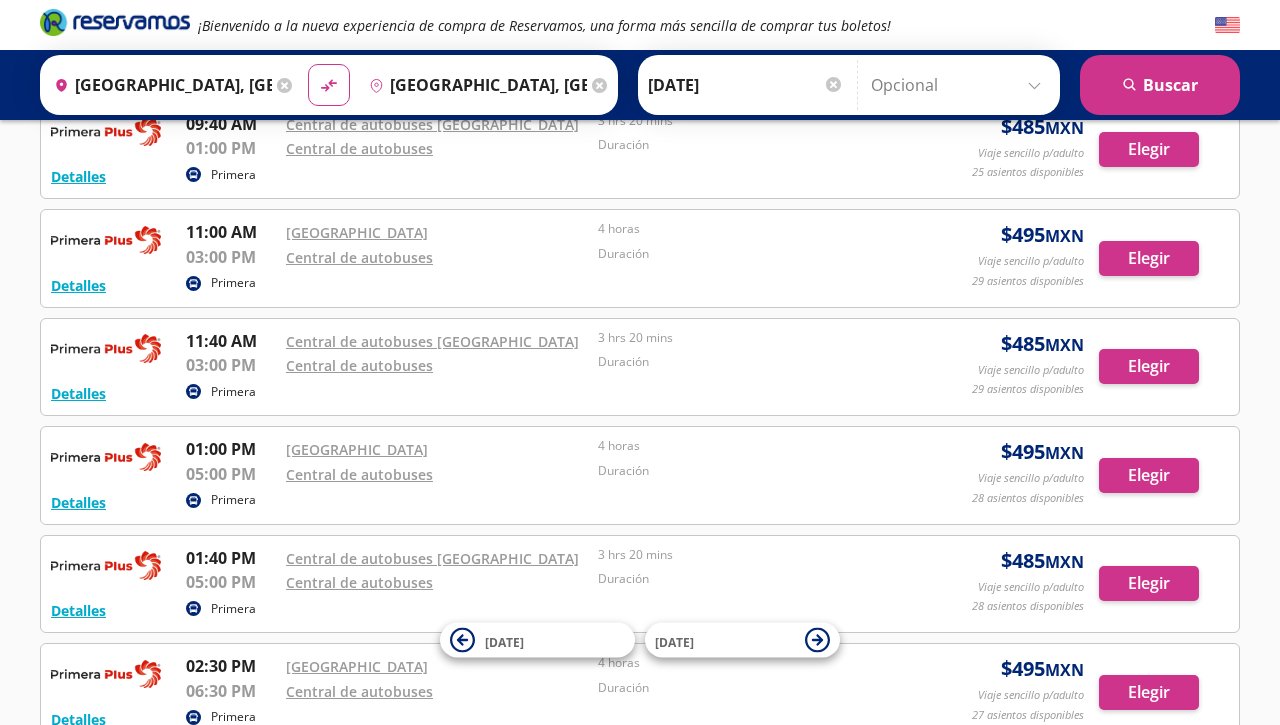 scroll, scrollTop: 732, scrollLeft: 0, axis: vertical 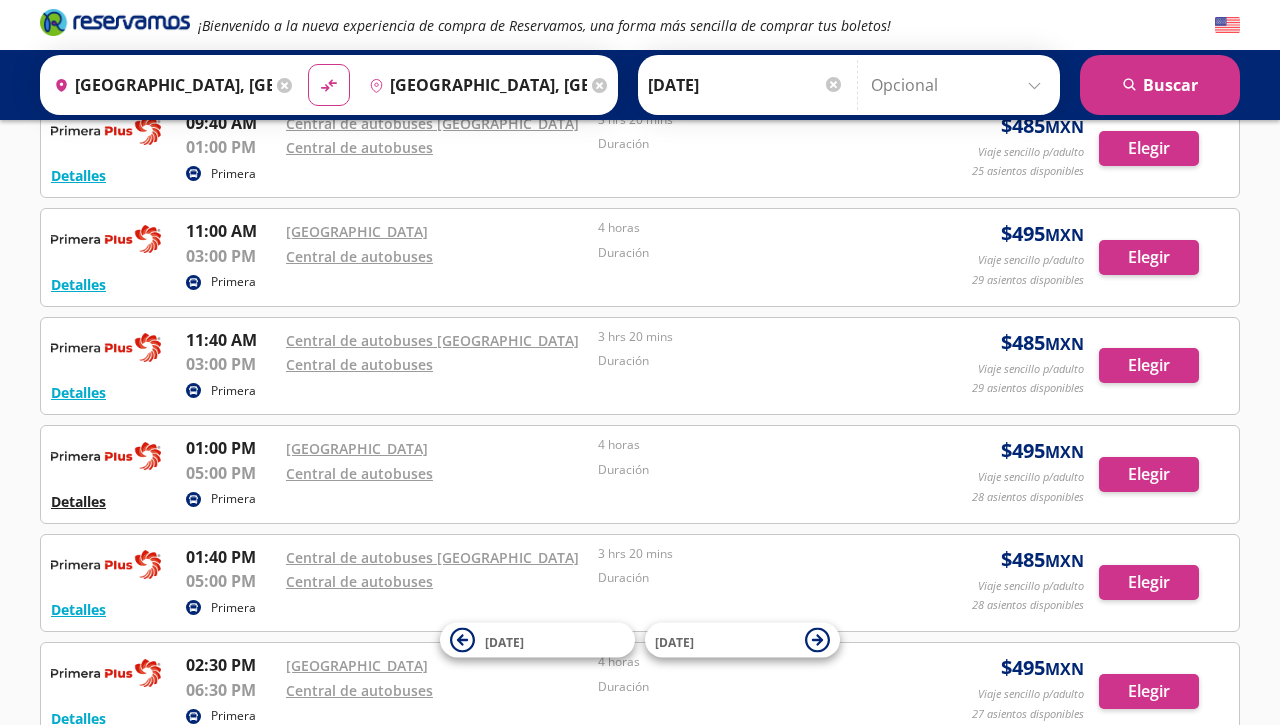 click on "Detalles" at bounding box center [78, 501] 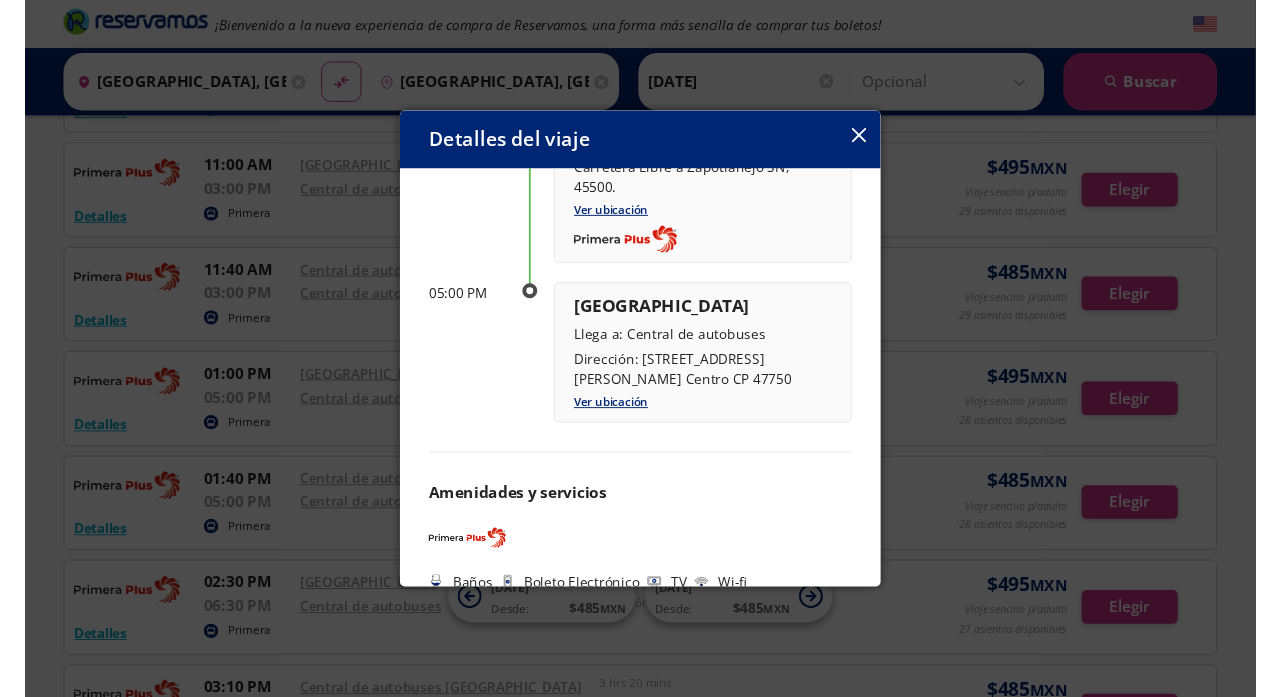 scroll, scrollTop: 248, scrollLeft: 0, axis: vertical 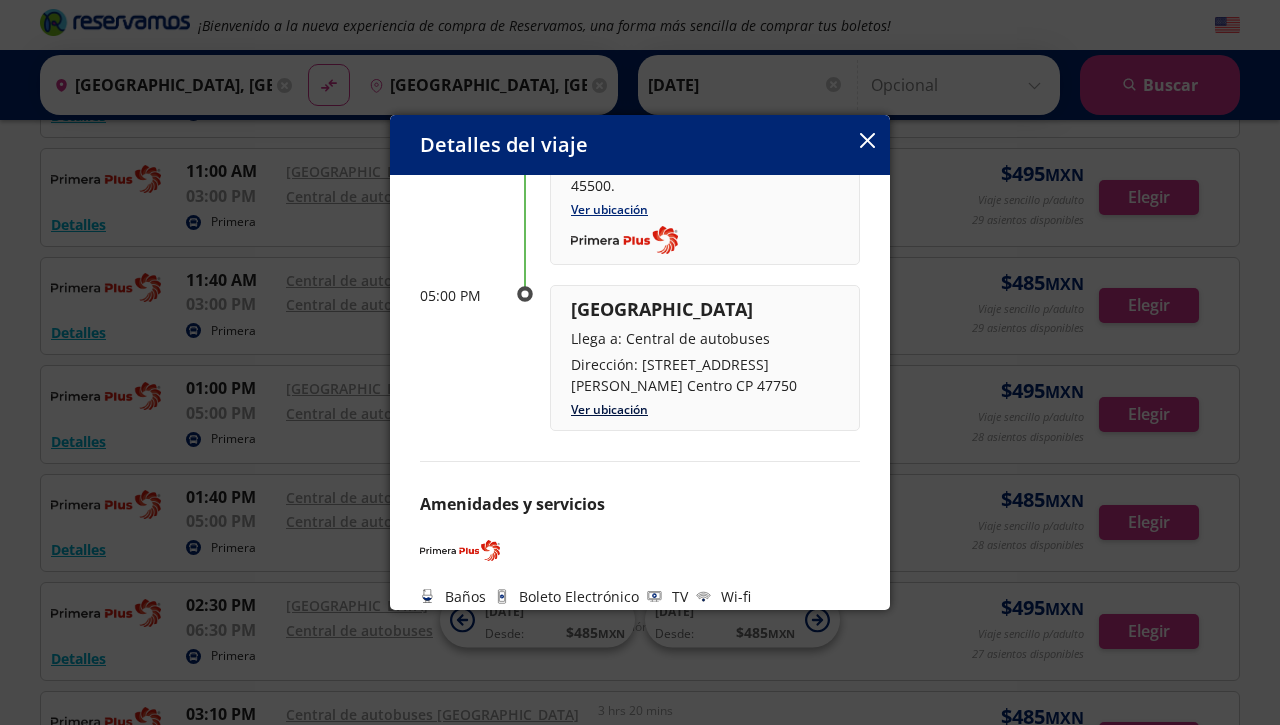click on "Ver ubicación" at bounding box center [609, 409] 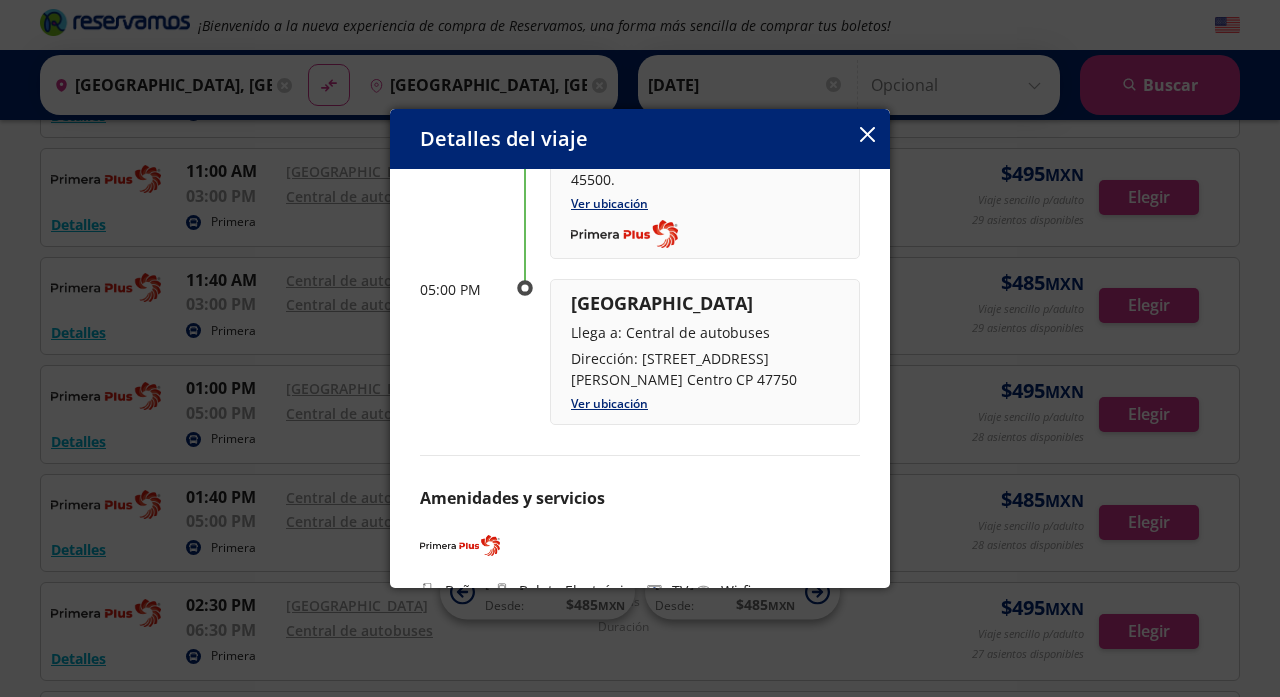 click 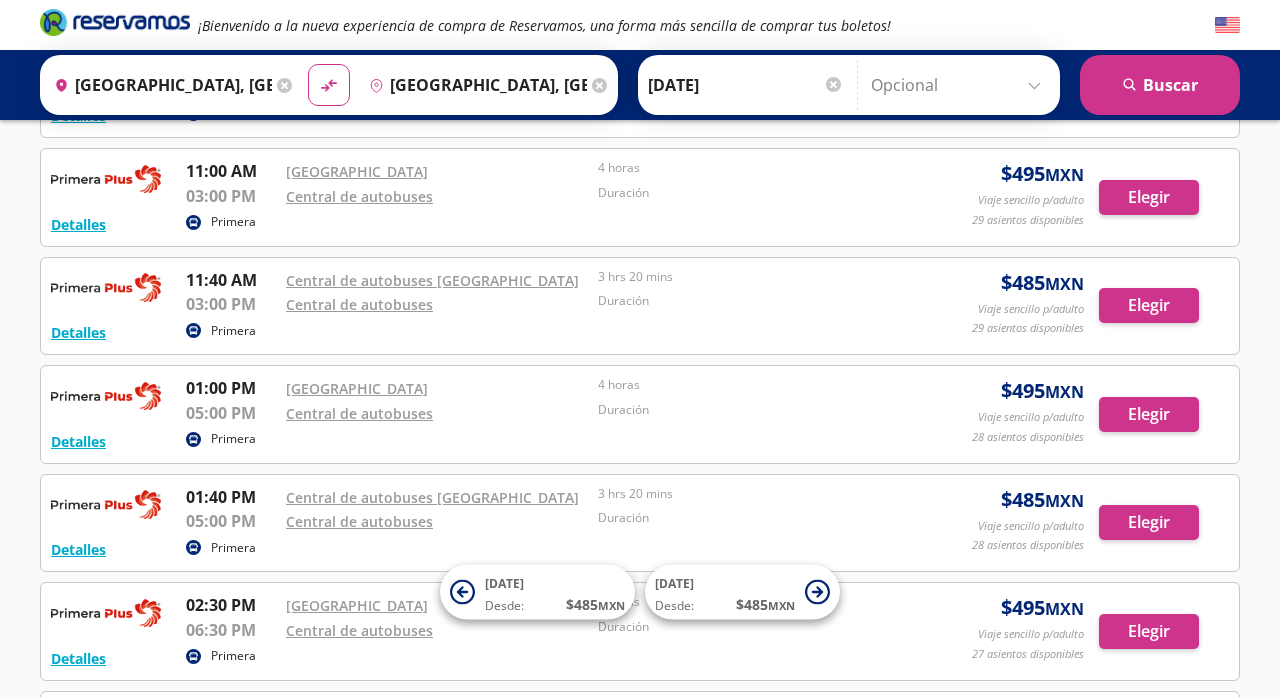 click 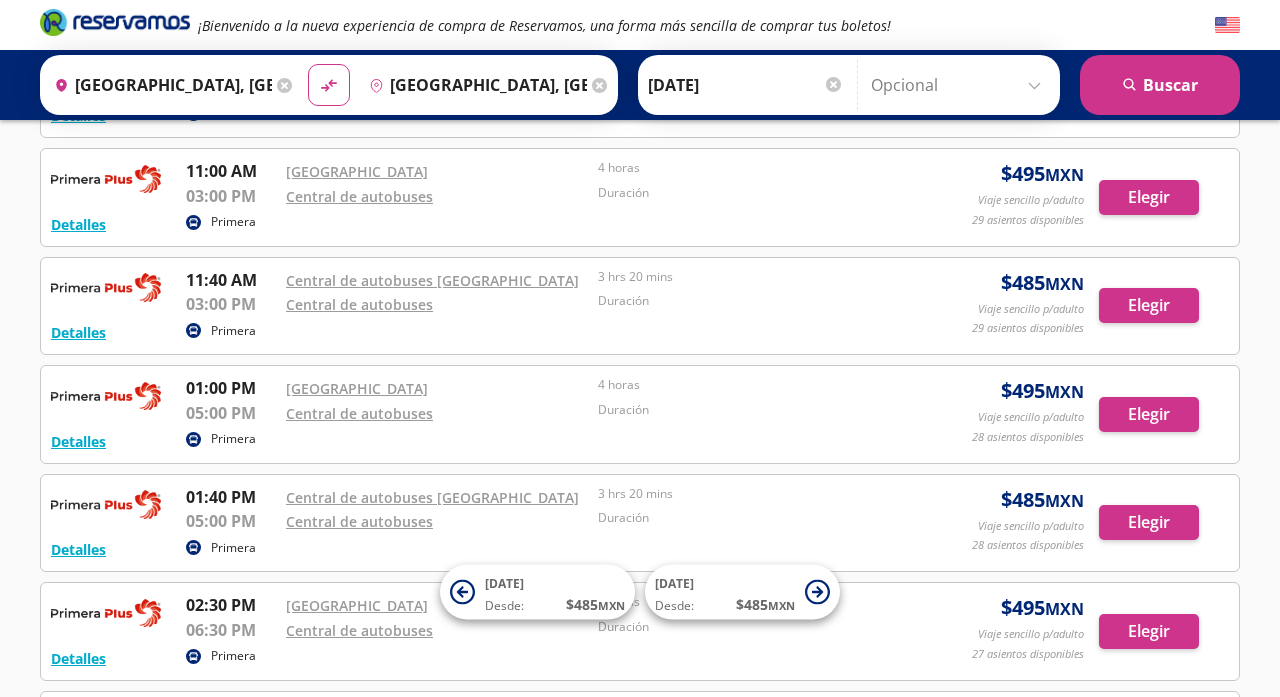 type 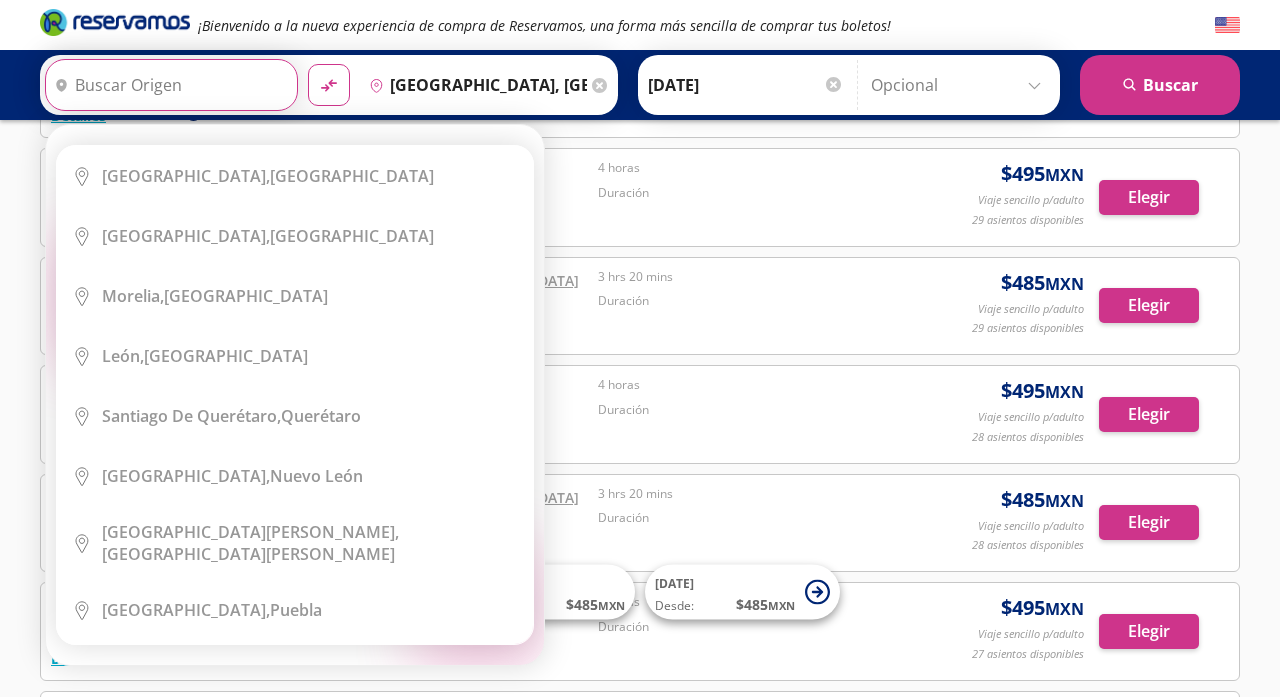 type 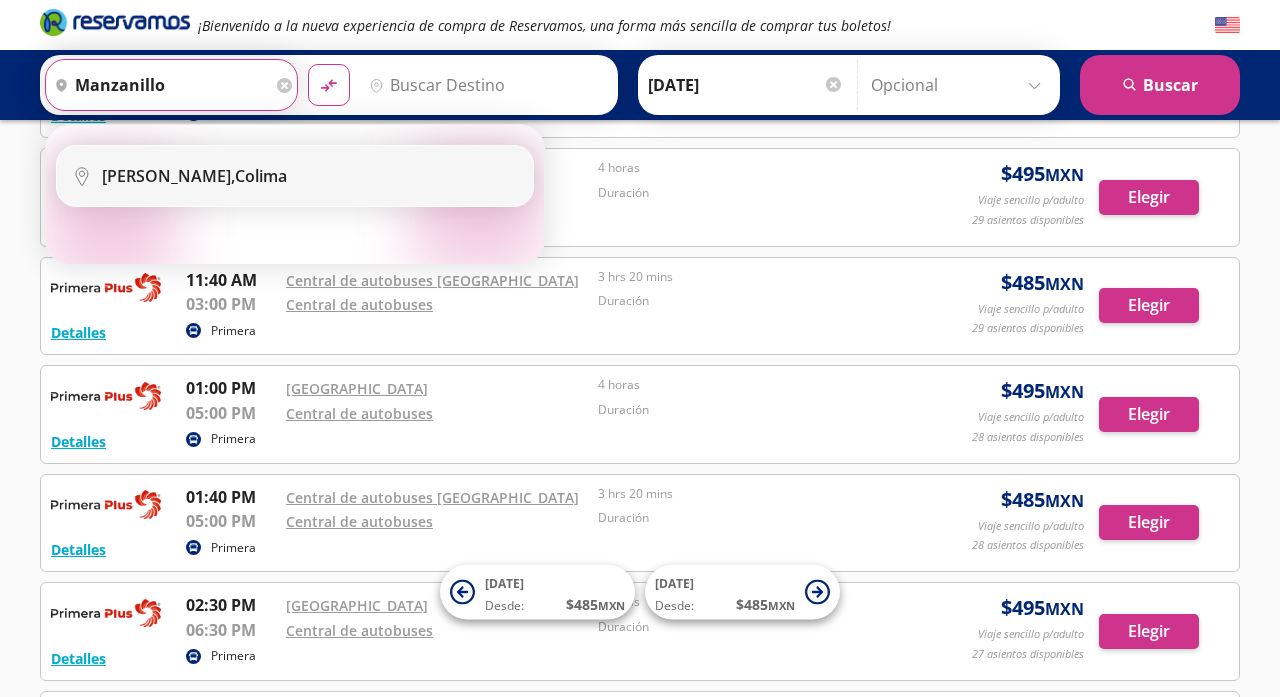 click on "[PERSON_NAME]," at bounding box center [168, 176] 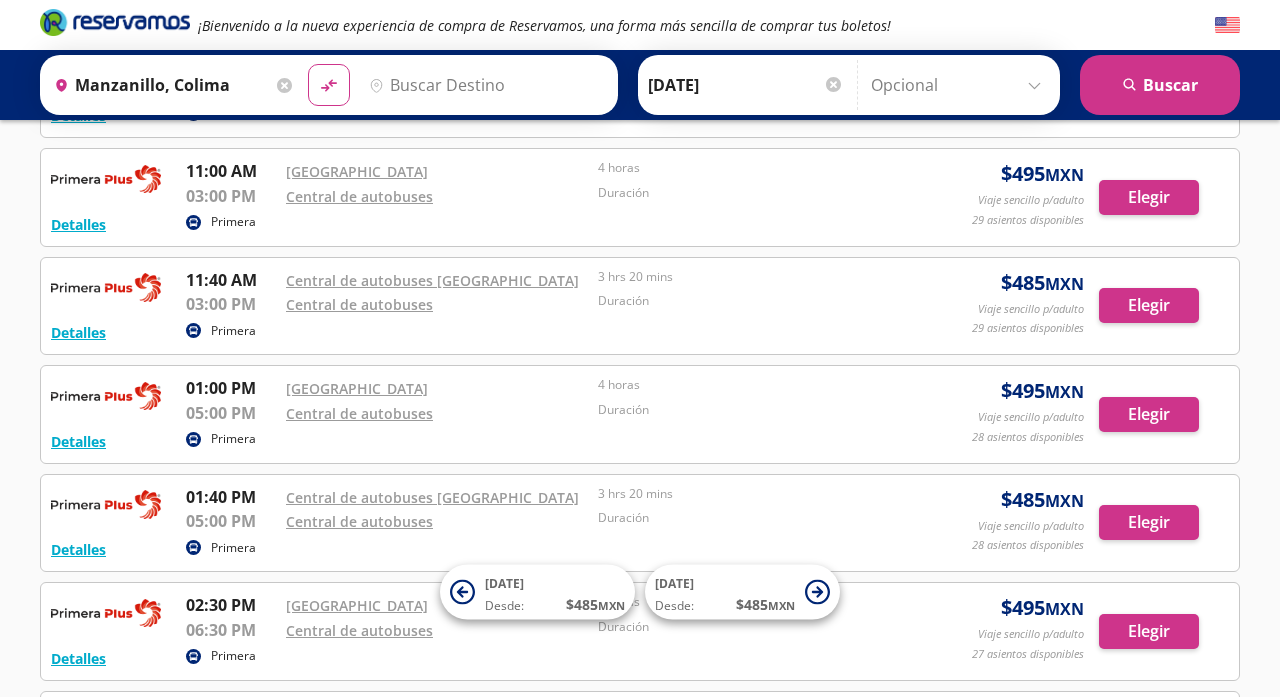 click on "Destino" at bounding box center [484, 85] 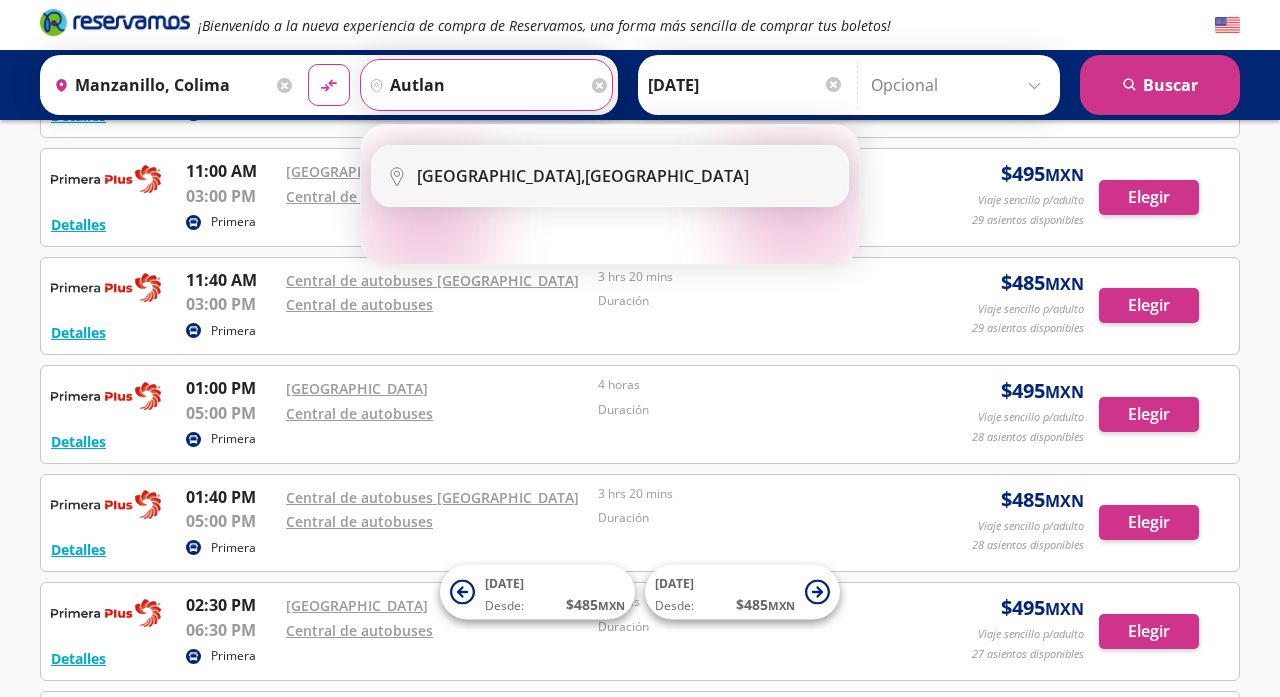 click on "[GEOGRAPHIC_DATA]," at bounding box center (501, 176) 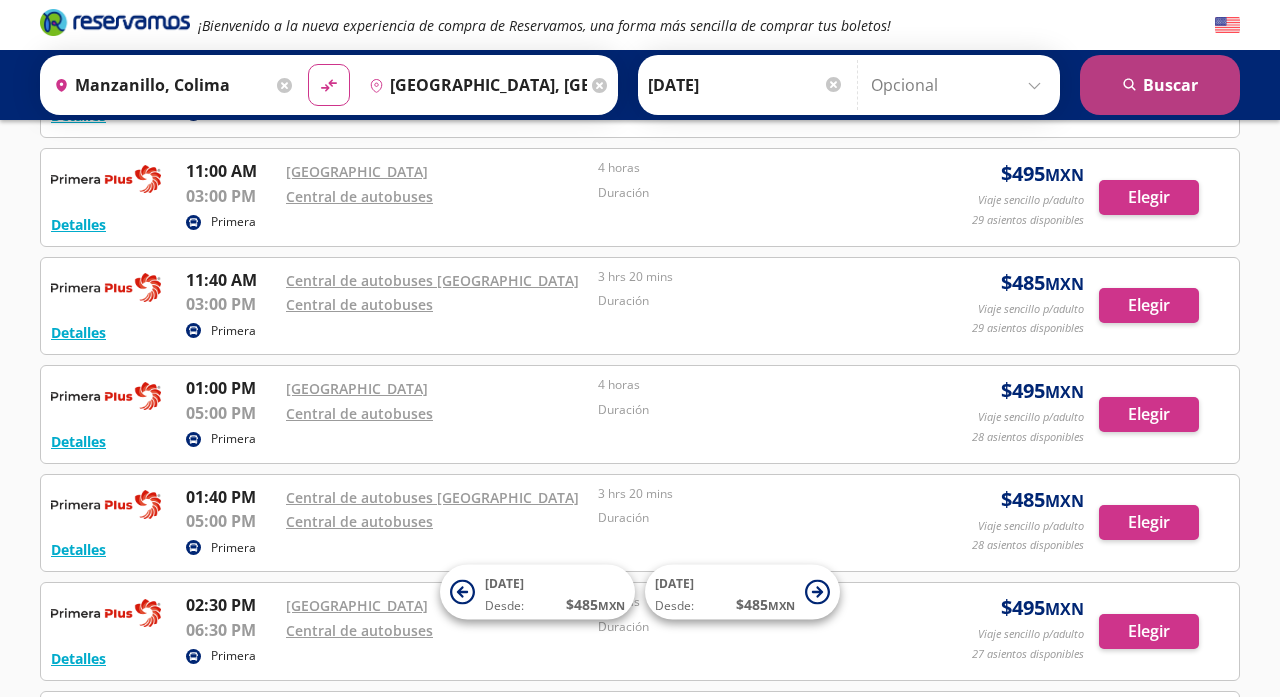 click on "search
[GEOGRAPHIC_DATA]" at bounding box center [1160, 85] 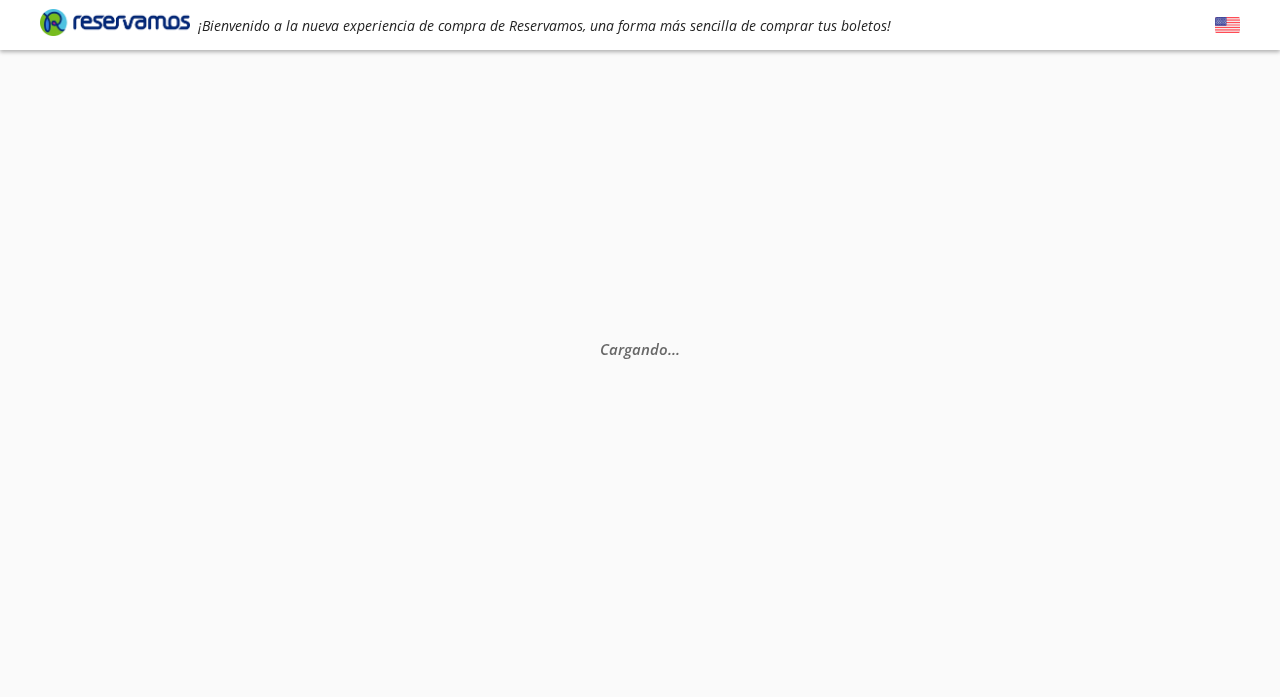 scroll, scrollTop: 0, scrollLeft: 0, axis: both 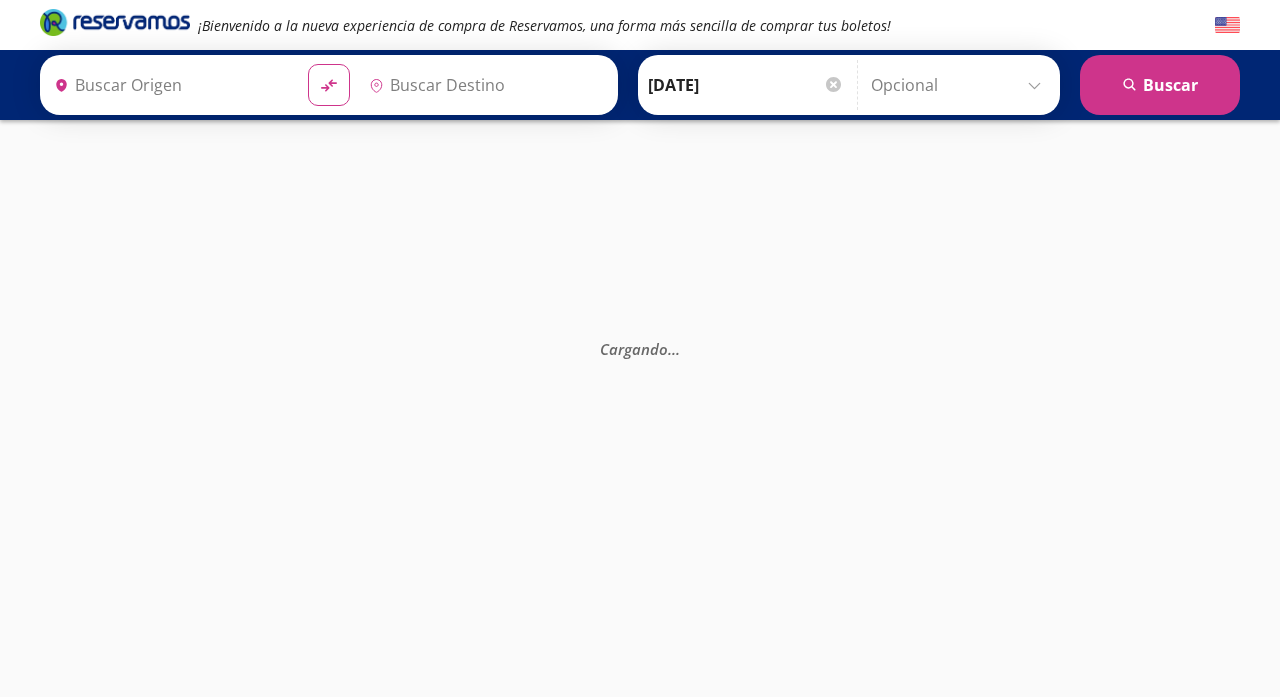 type on "[GEOGRAPHIC_DATA], [GEOGRAPHIC_DATA]" 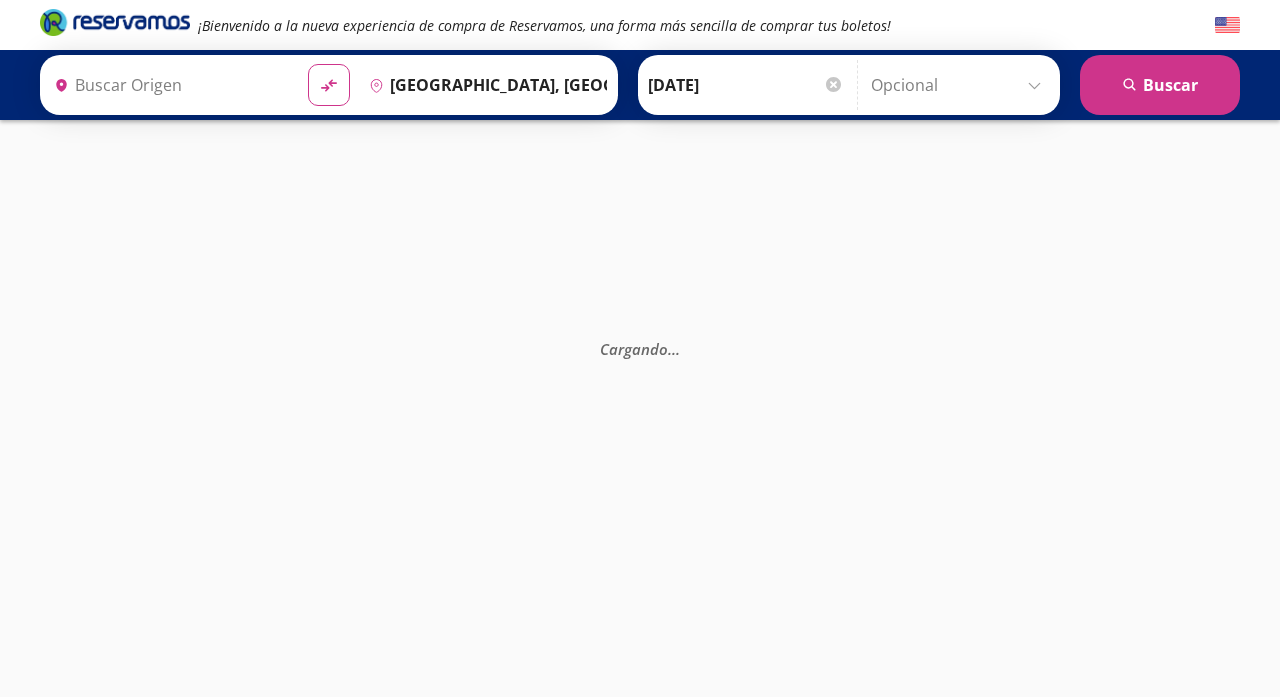 type on "Manzanillo, Colima" 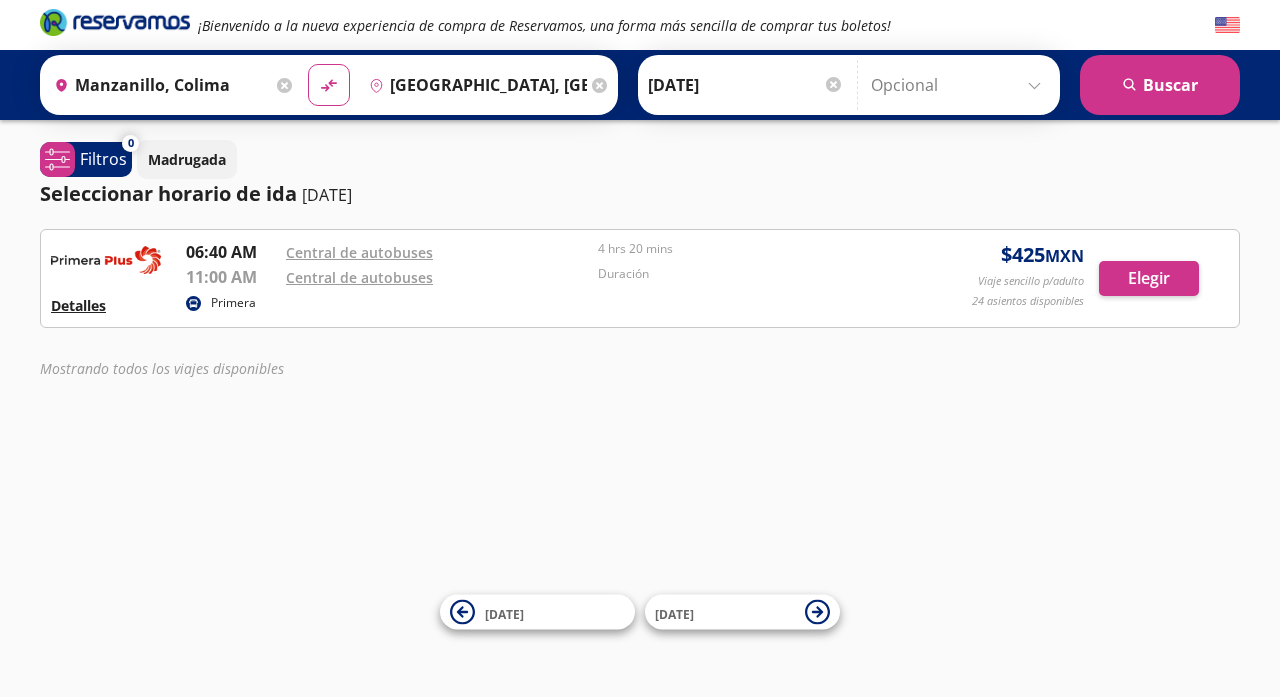 click on "Detalles" at bounding box center [78, 305] 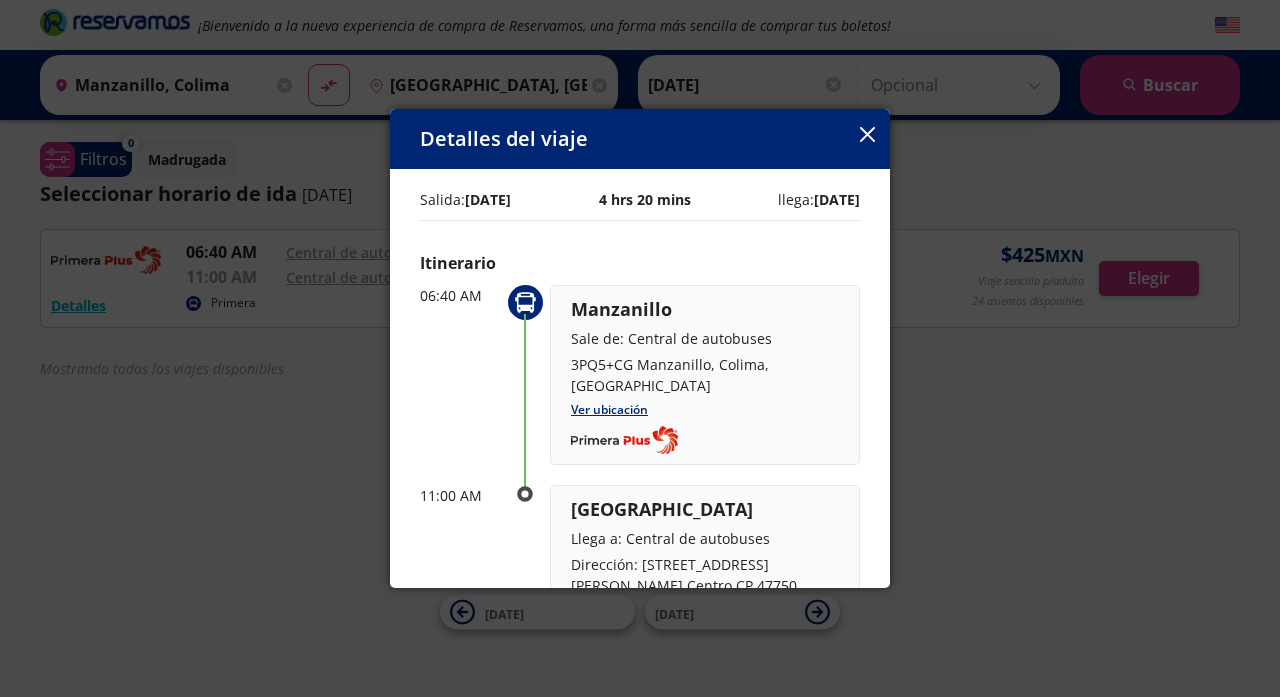 scroll, scrollTop: 0, scrollLeft: 0, axis: both 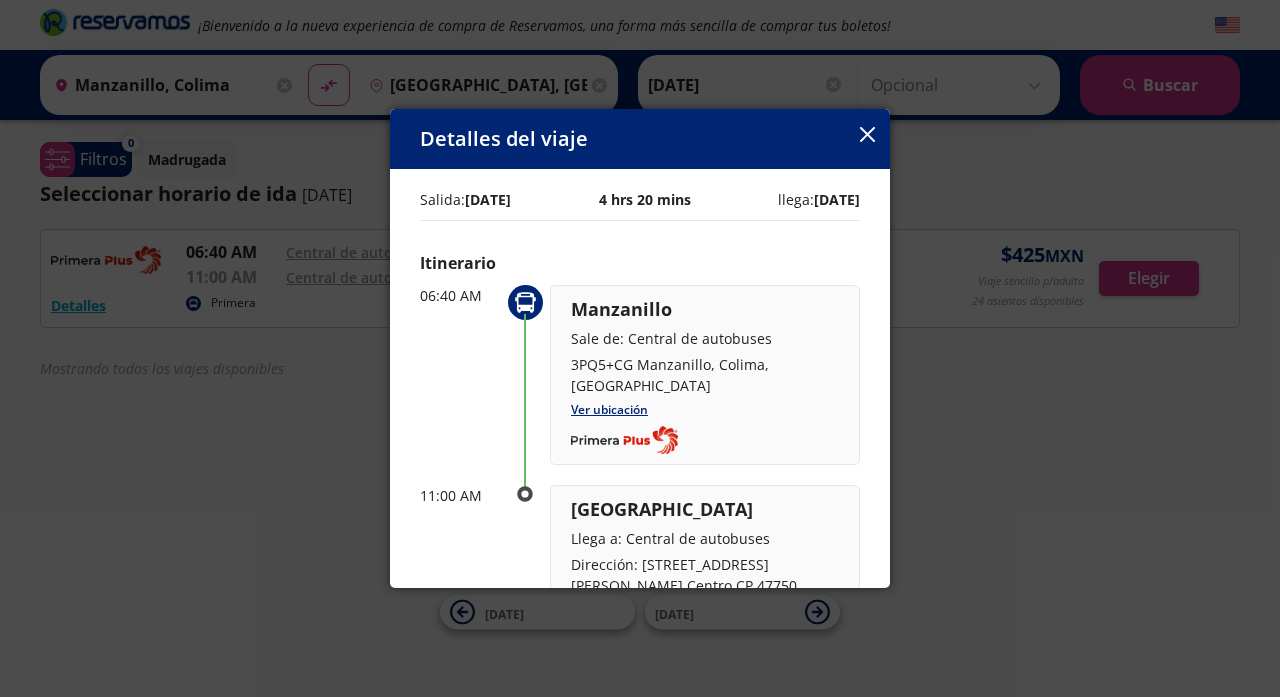 click 